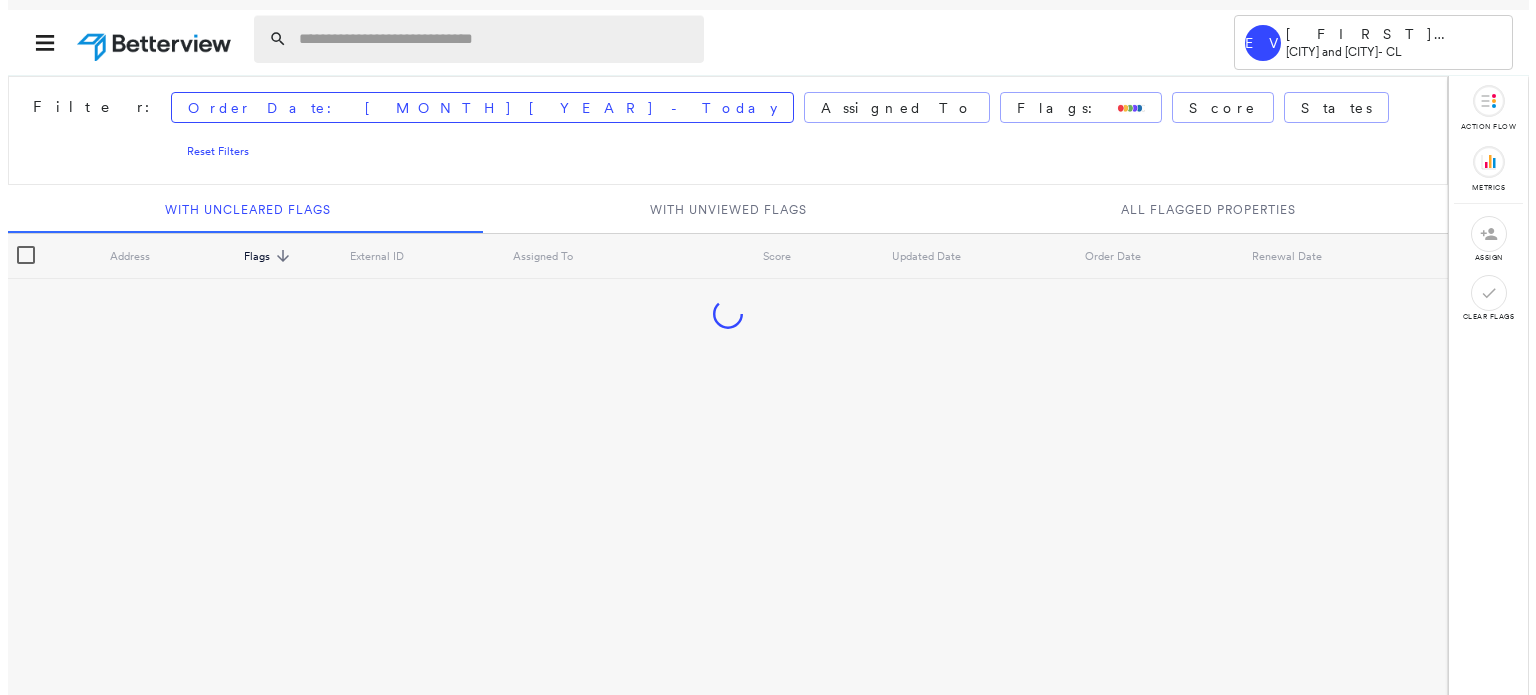 scroll, scrollTop: 0, scrollLeft: 0, axis: both 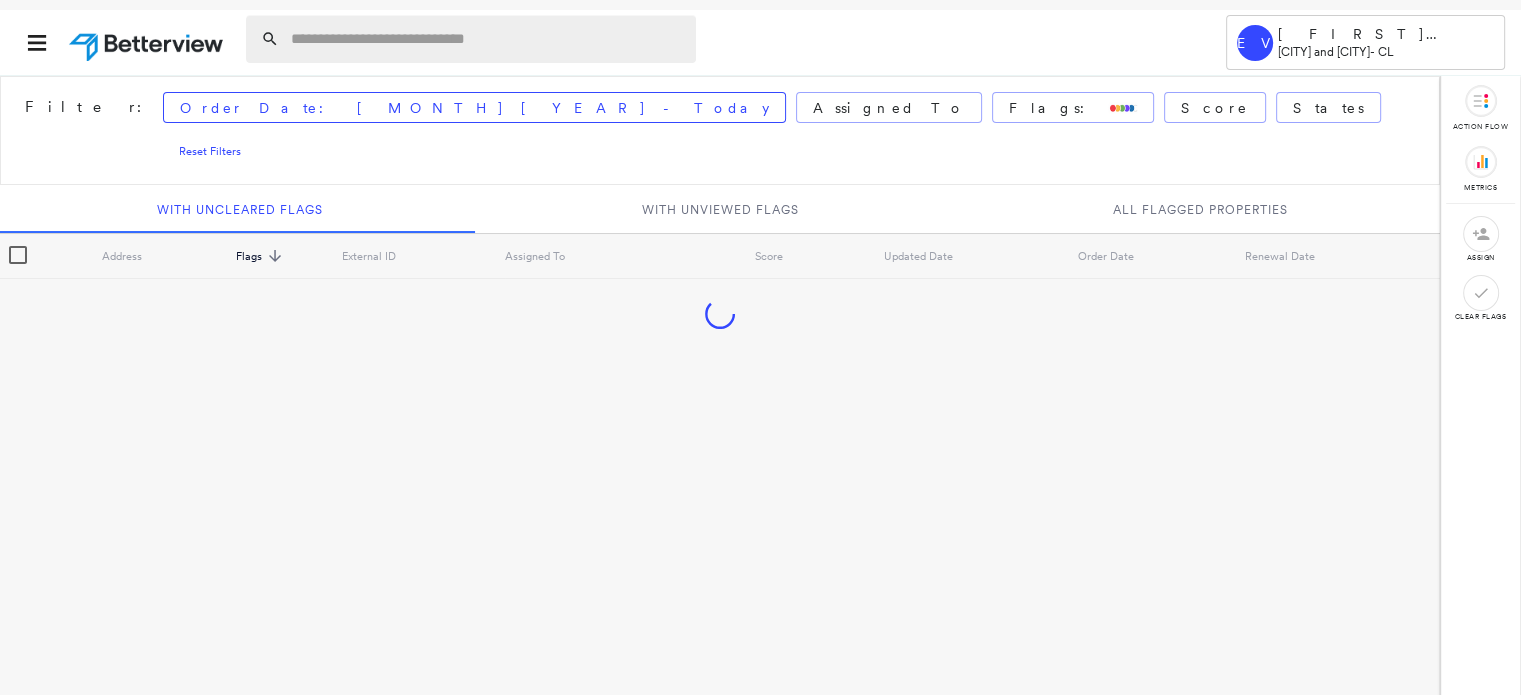 click at bounding box center (487, 39) 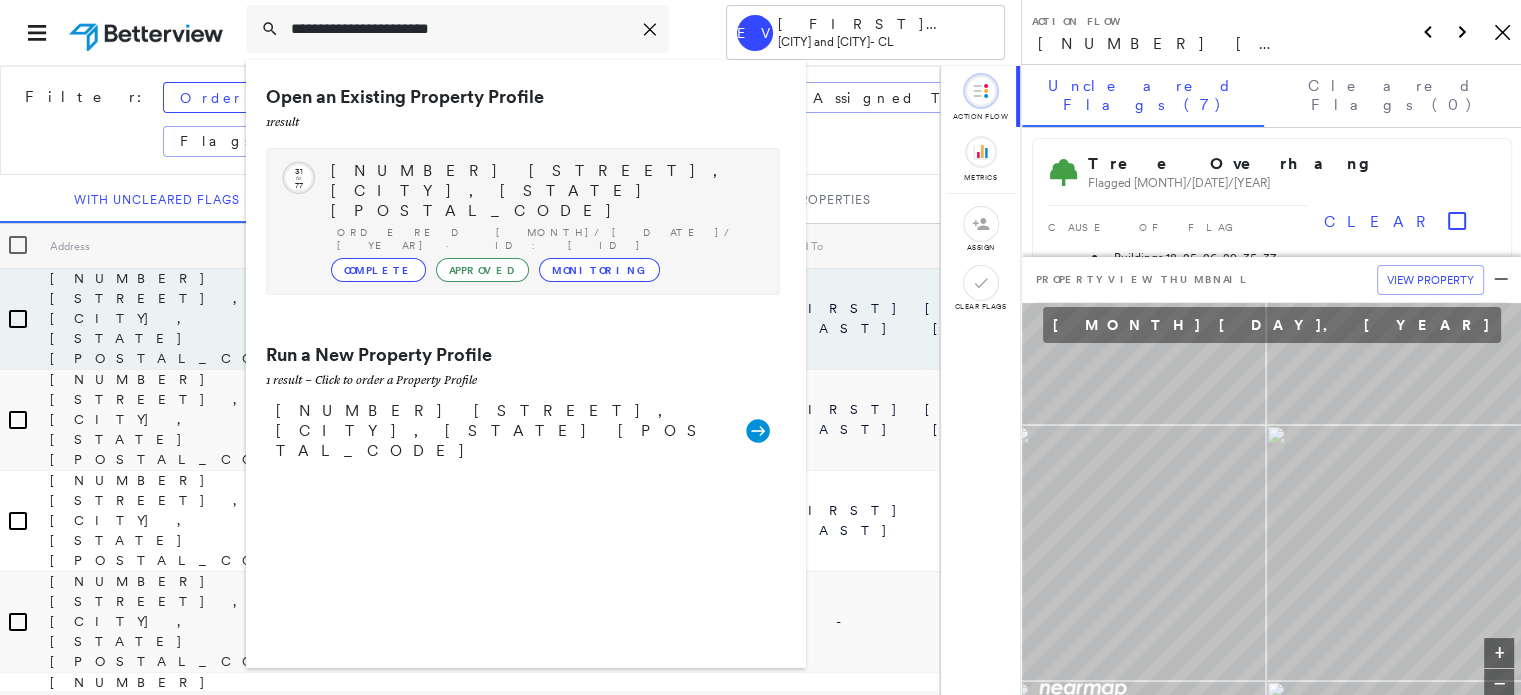 type on "**********" 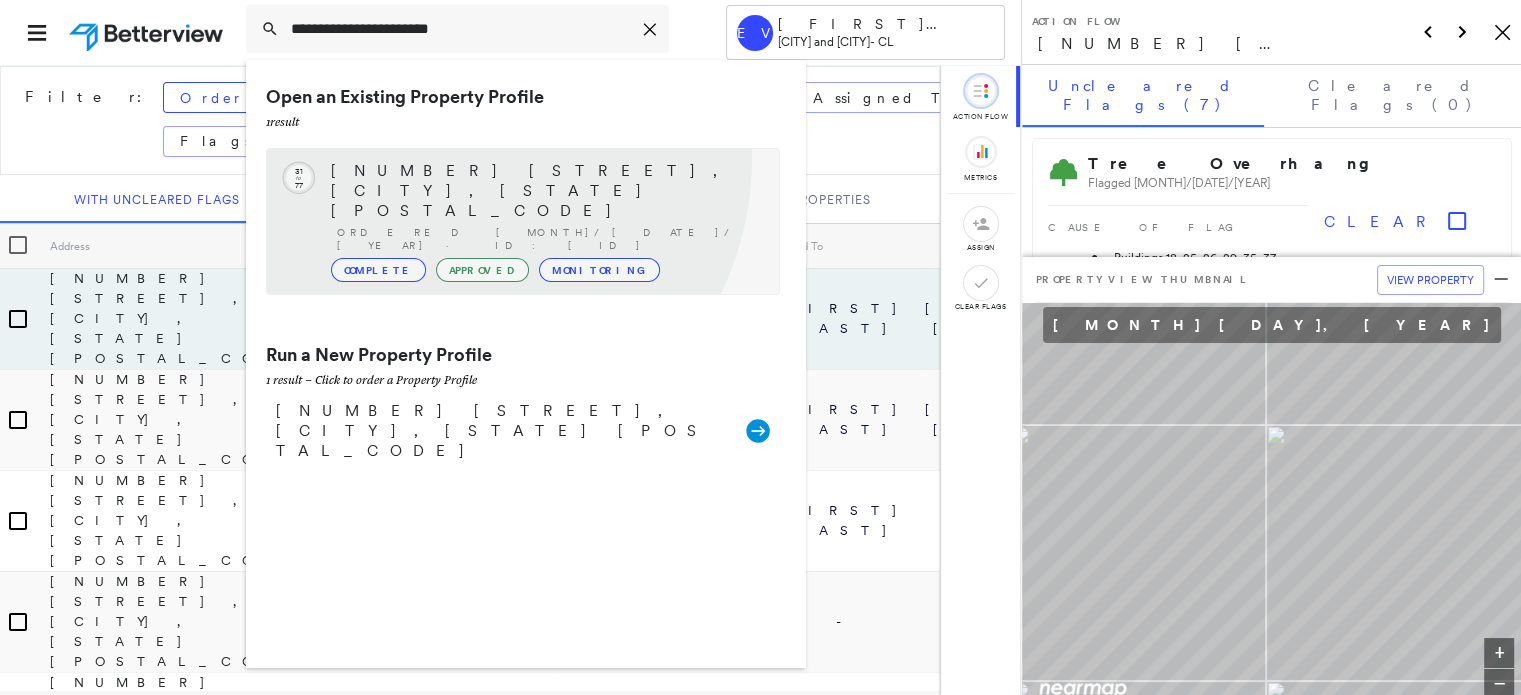 click on "Circled Text Icon 31 to 77 3083 Main St, Buffalo, NY 14214 Ordered 06/23/23 · ID: BP0022222 Complete Approved Monitoring" at bounding box center (523, 221) 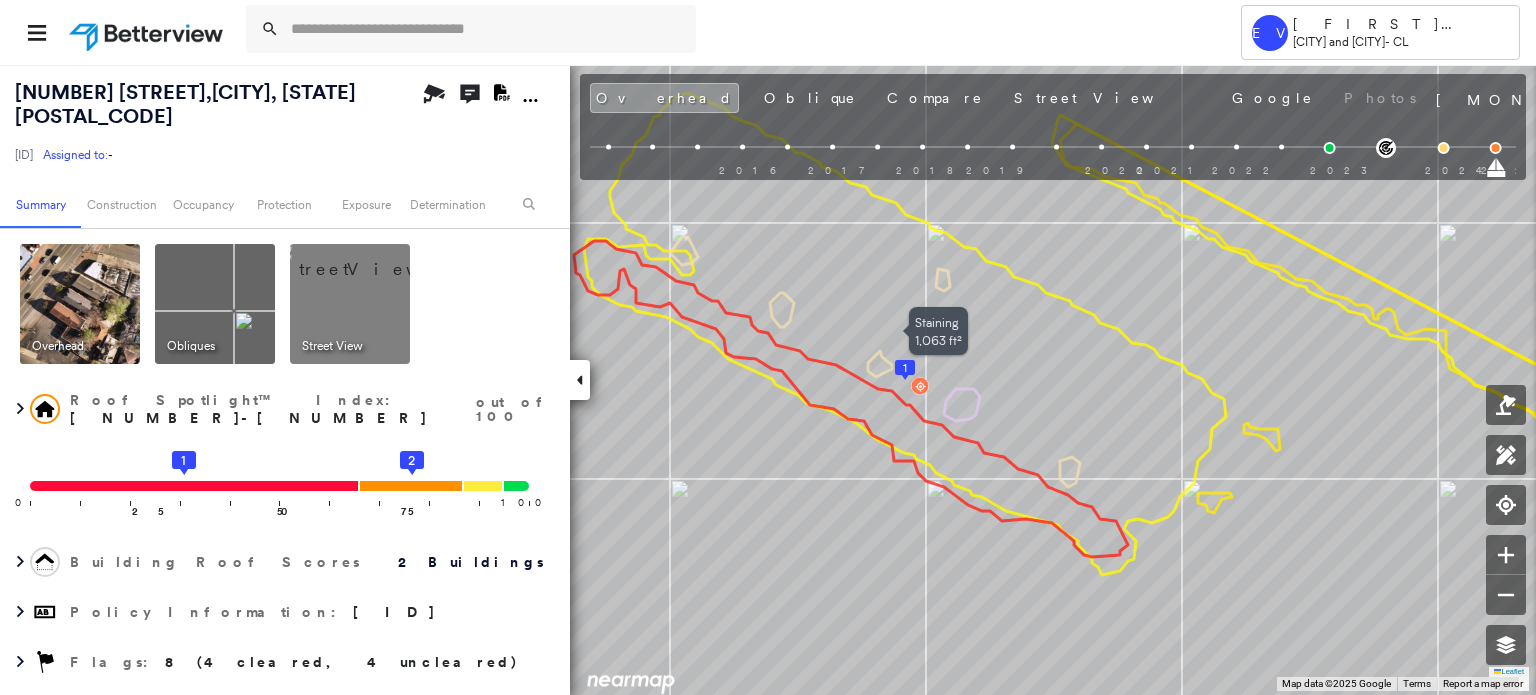 drag, startPoint x: 1170, startPoint y: 351, endPoint x: 1091, endPoint y: 421, distance: 105.550934 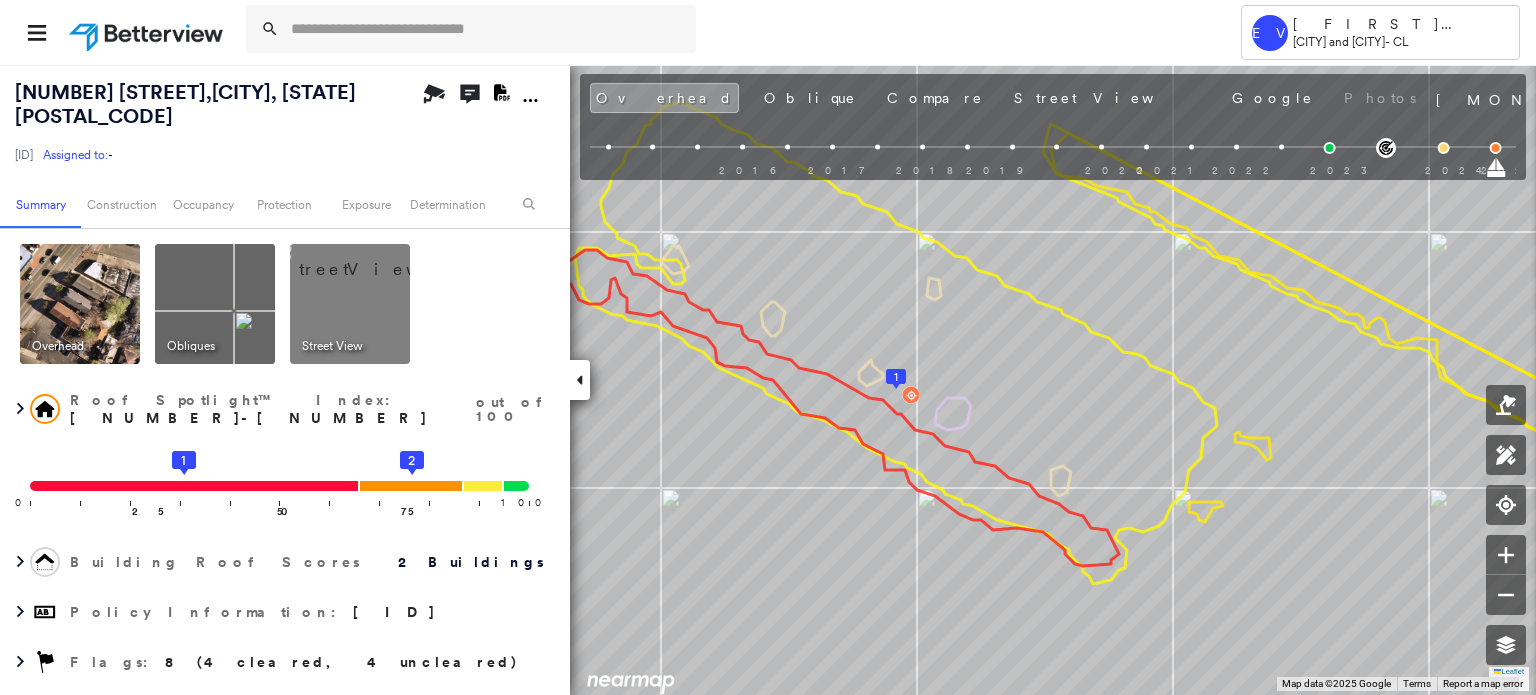 click at bounding box center (215, 304) 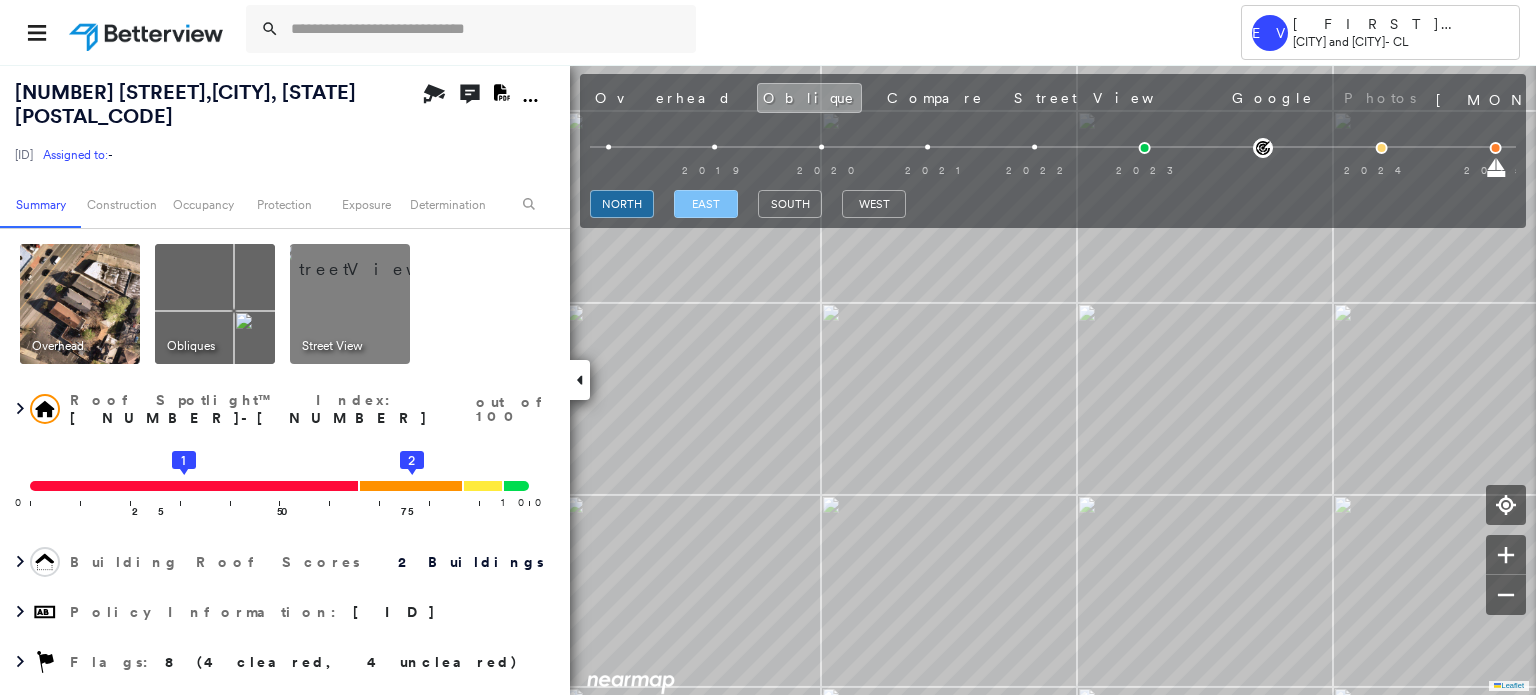 click on "east" at bounding box center (706, 204) 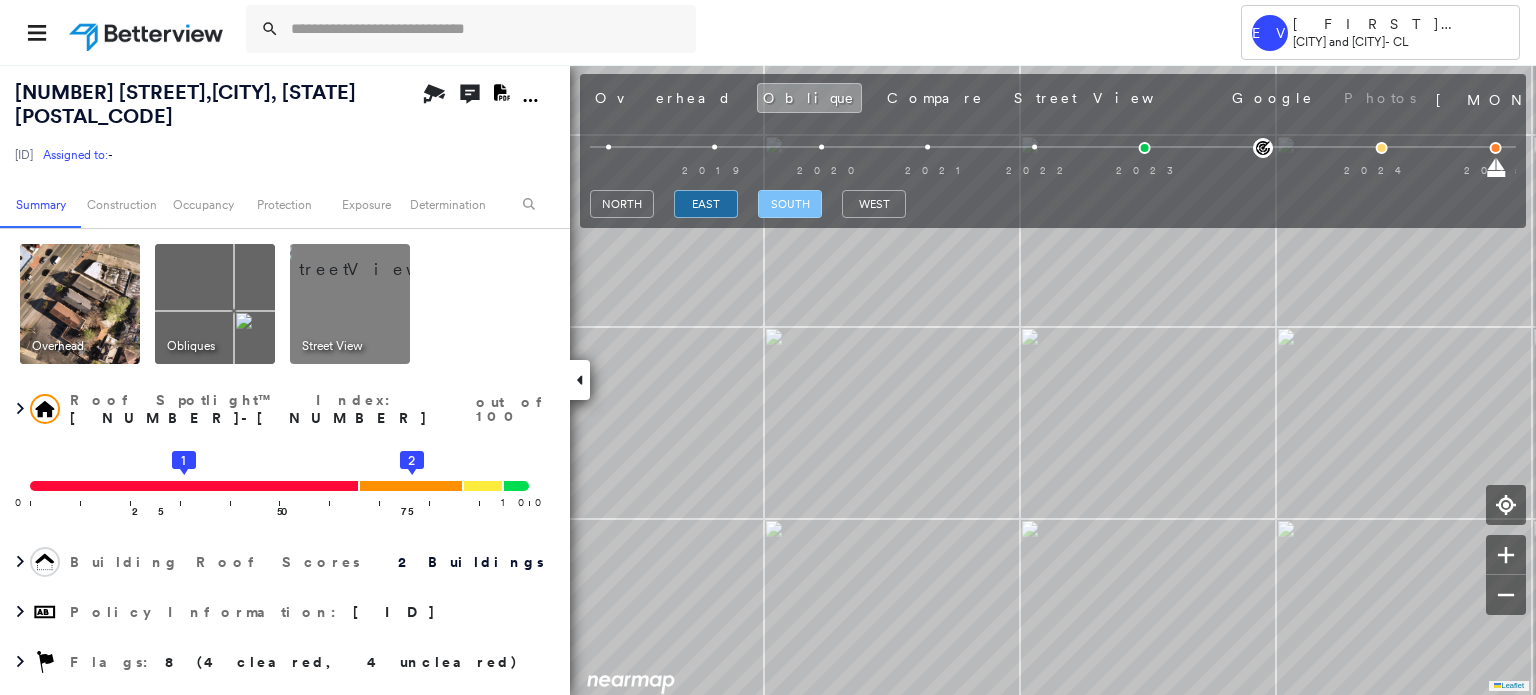 click on "south" at bounding box center (790, 204) 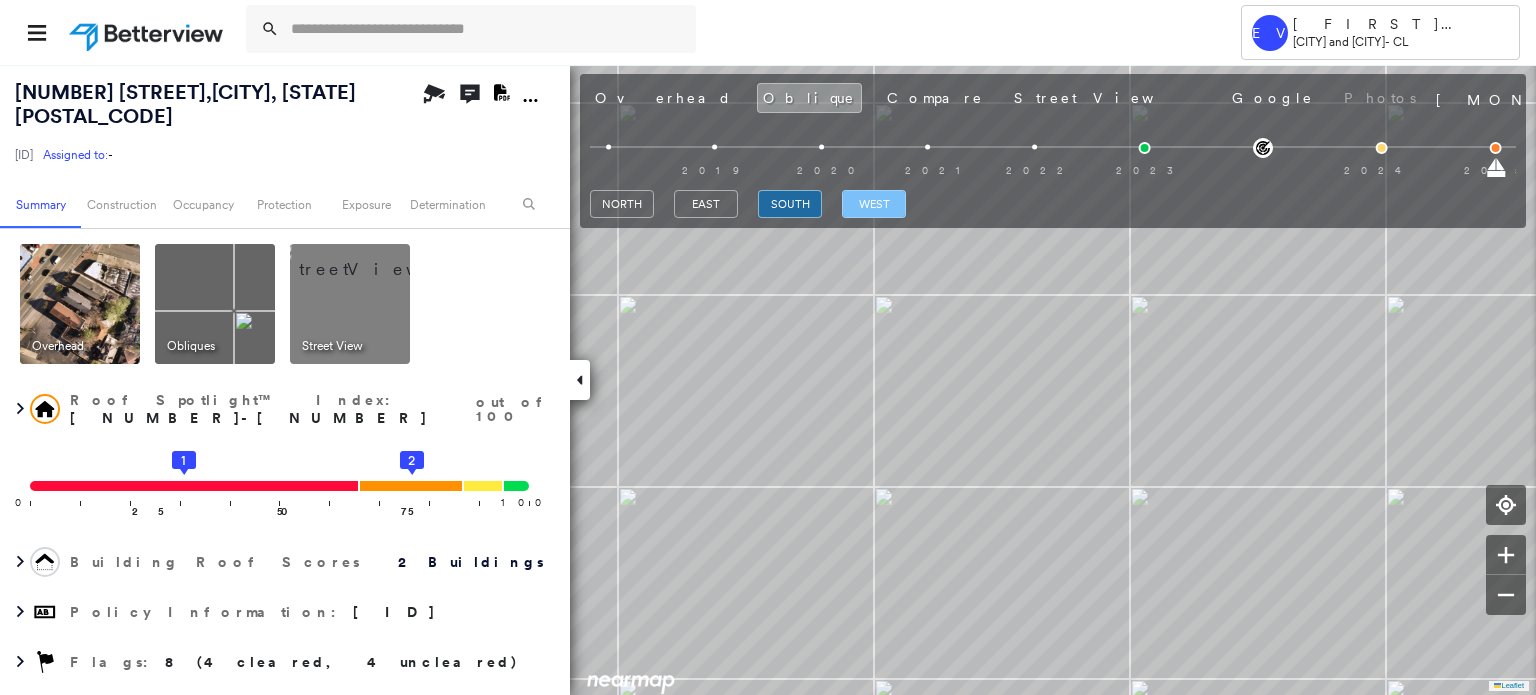 click on "west" at bounding box center (874, 204) 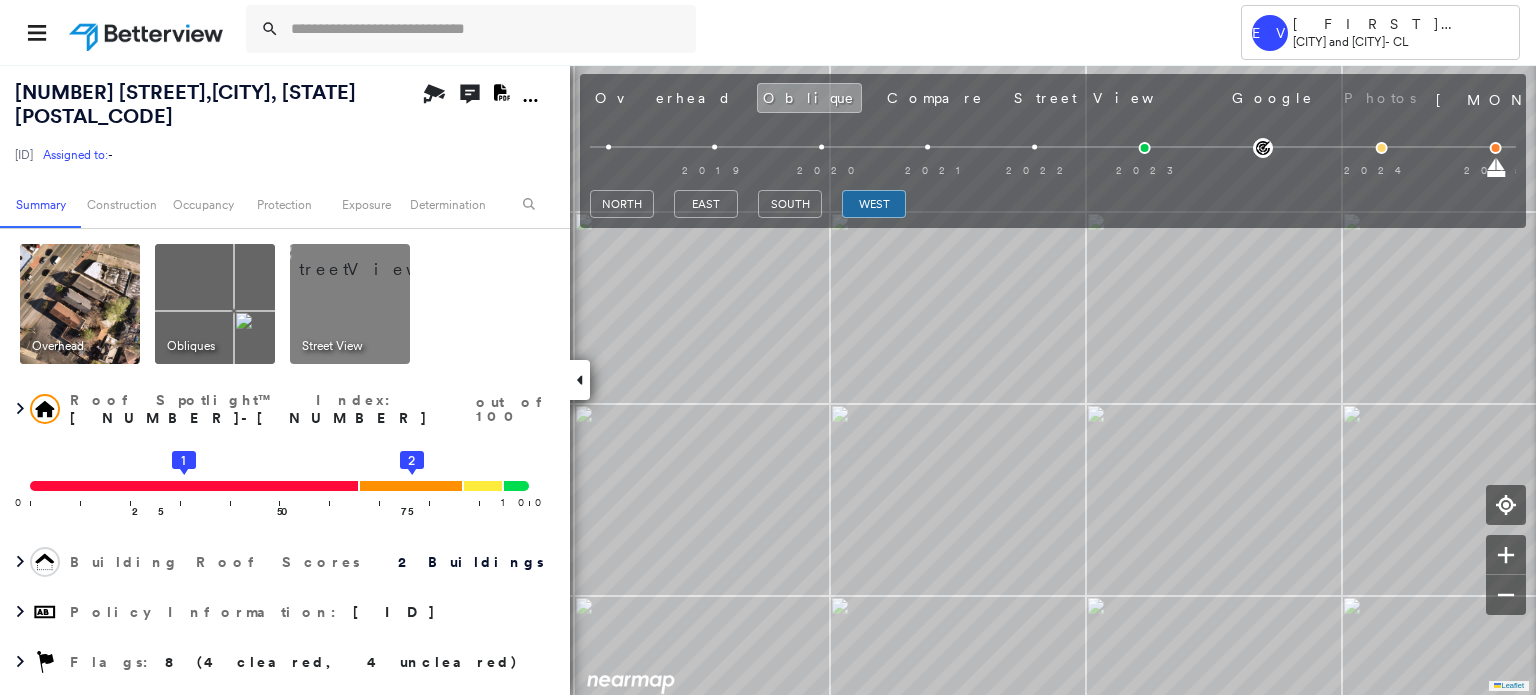 click at bounding box center [374, 259] 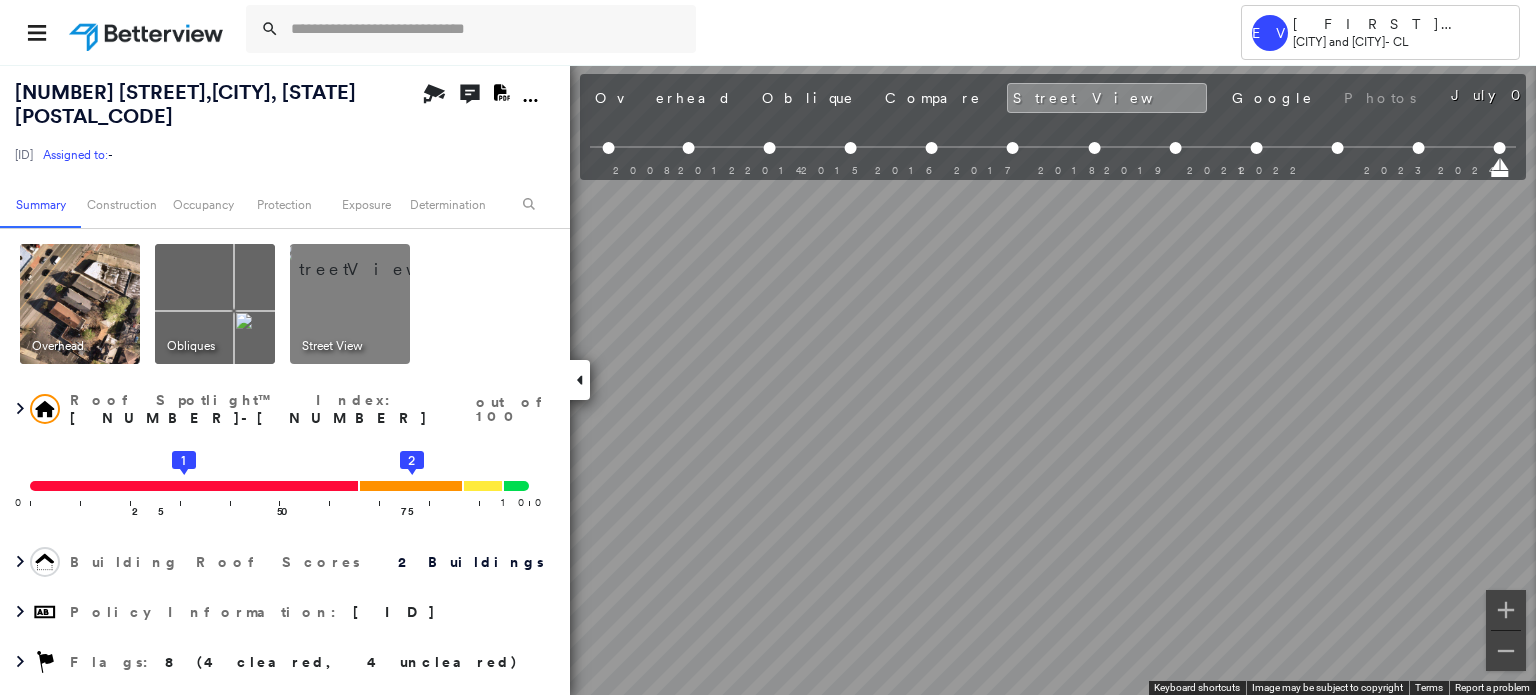 scroll, scrollTop: 0, scrollLeft: 1069, axis: horizontal 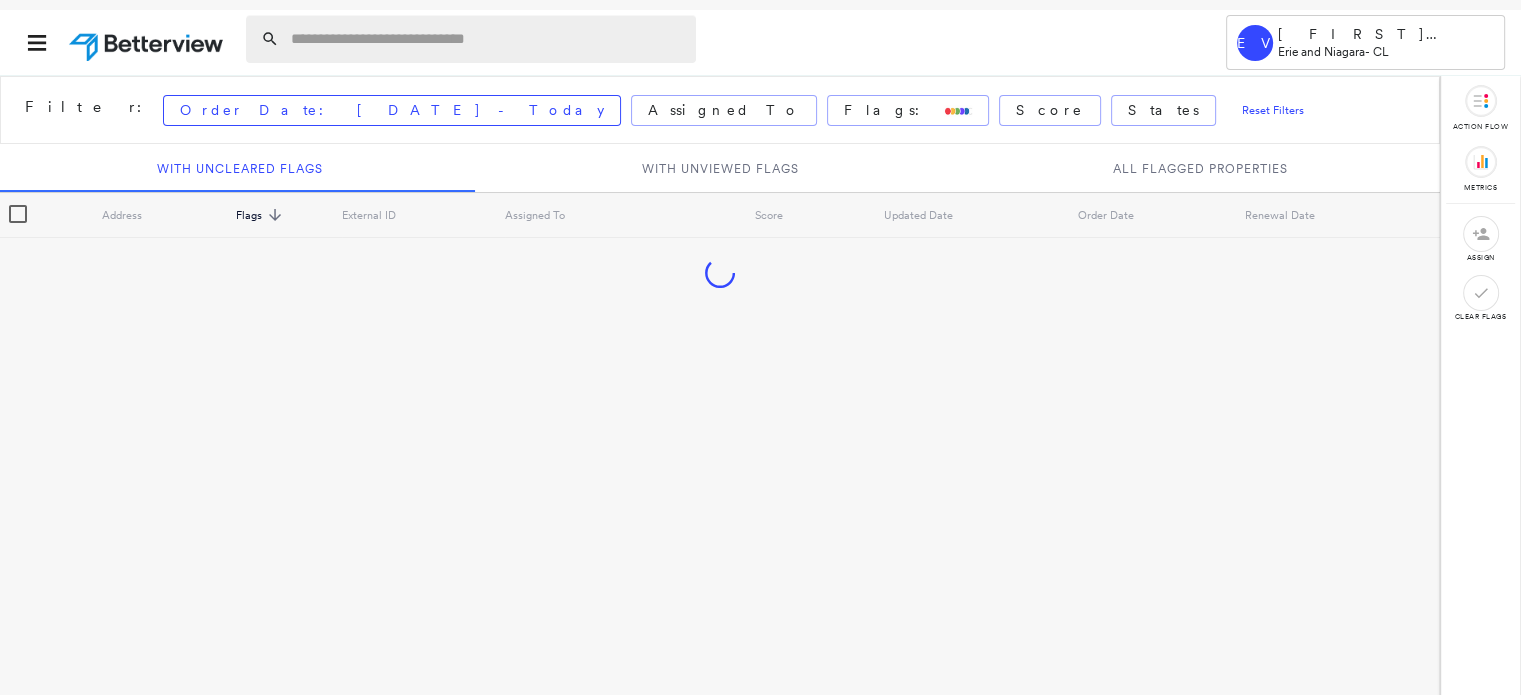 click at bounding box center [487, 39] 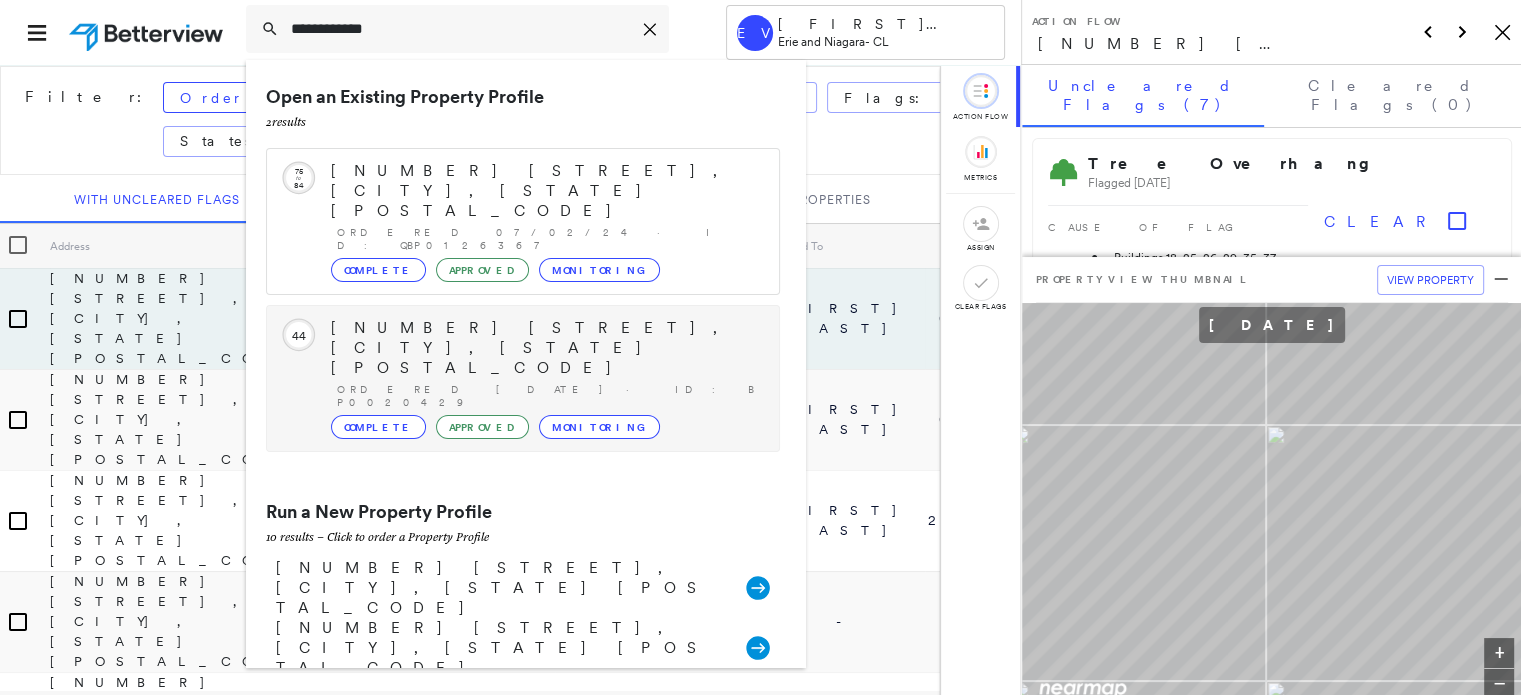 type on "**********" 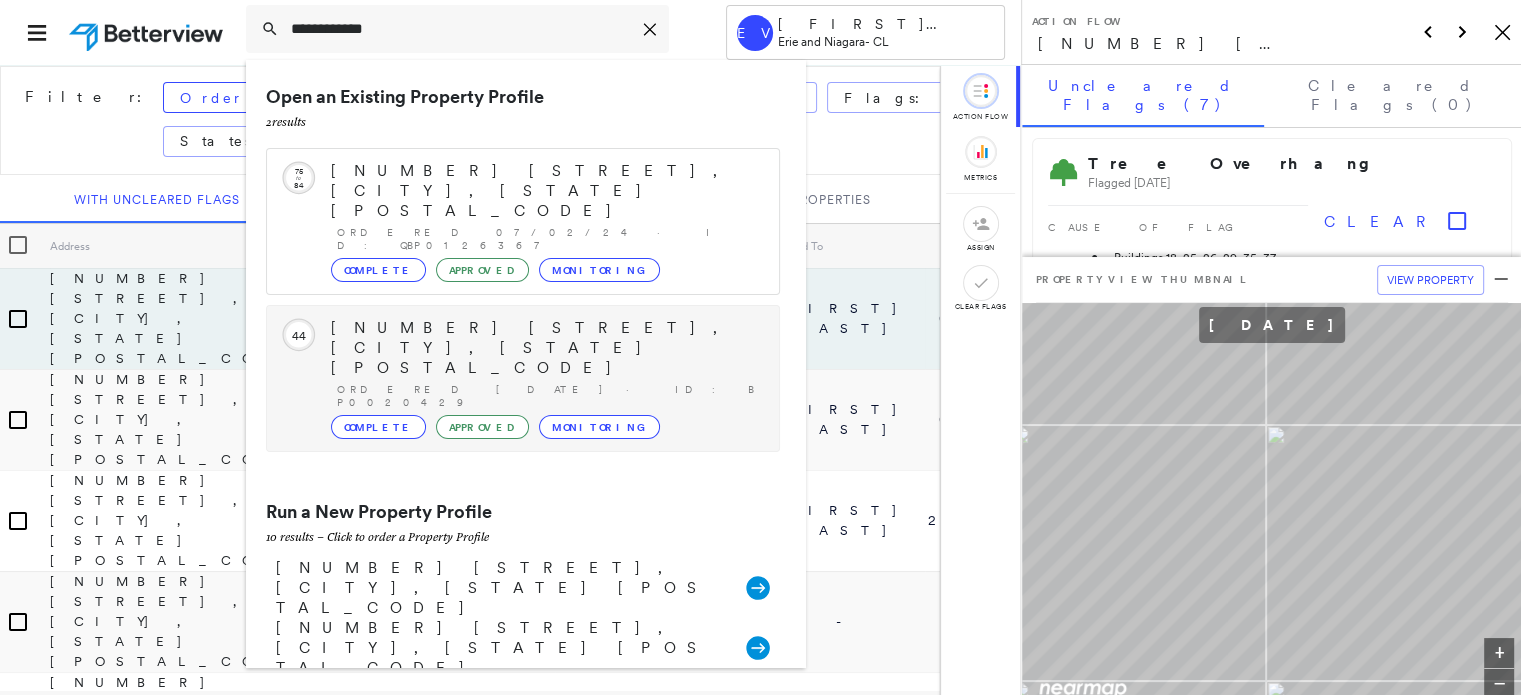 click on "227 Park Ave, Mechanicville, NY 12118" at bounding box center (545, 348) 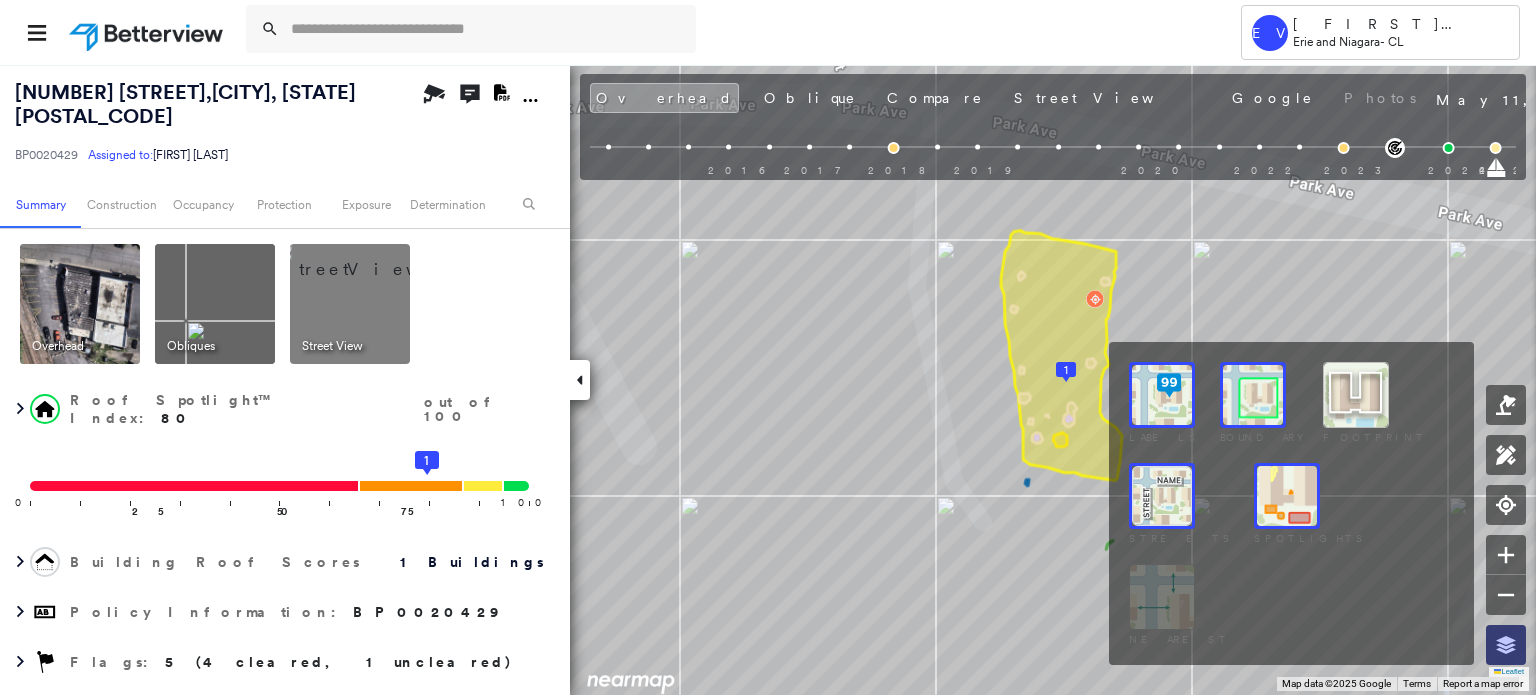 click 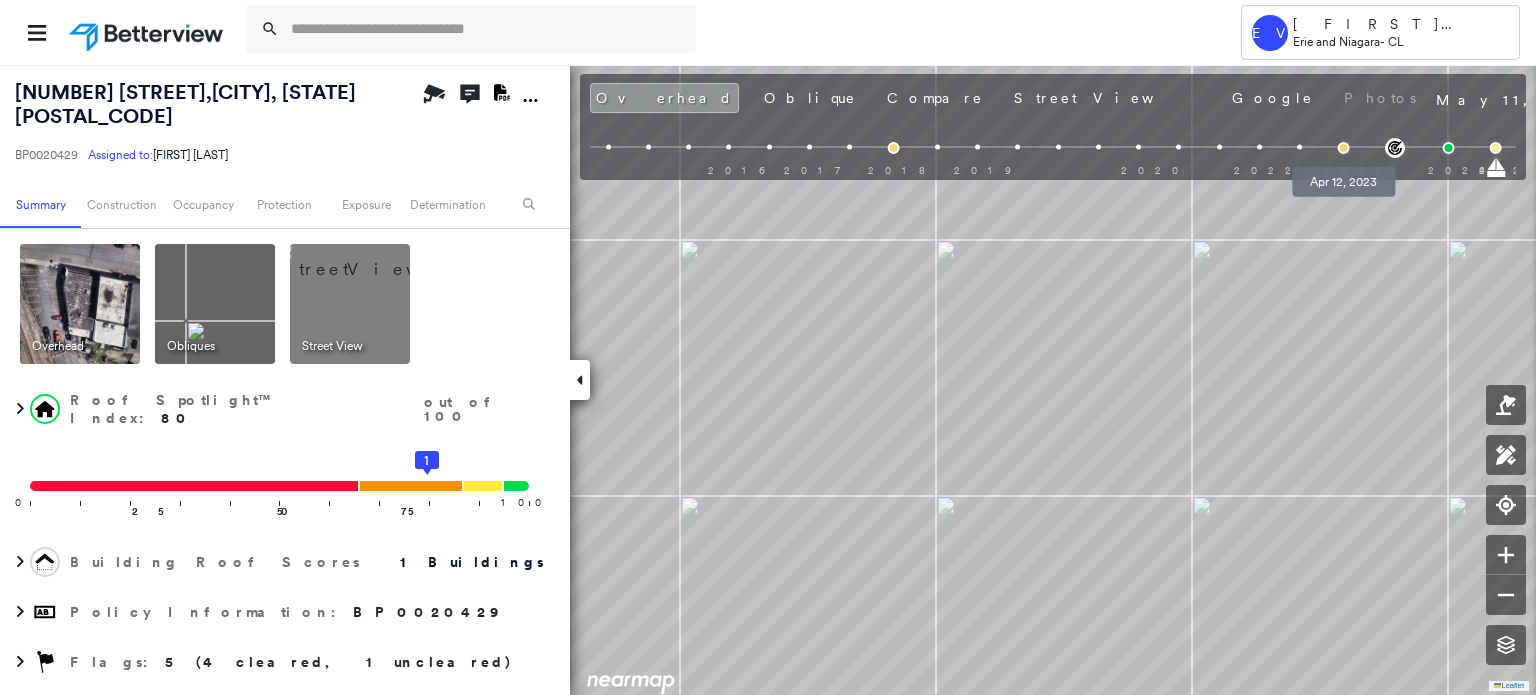 click at bounding box center (1344, 148) 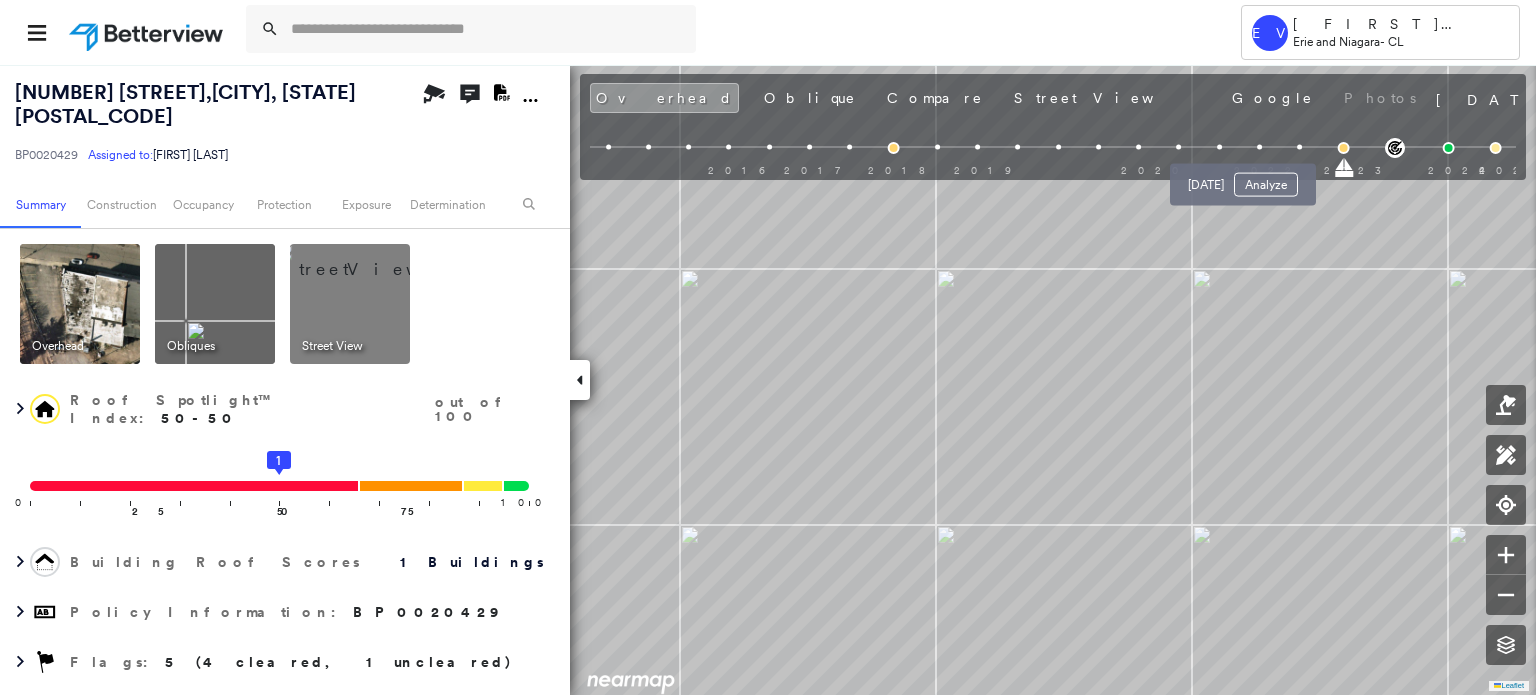 click on "Apr 24, 2022 Analyze" at bounding box center (1243, 179) 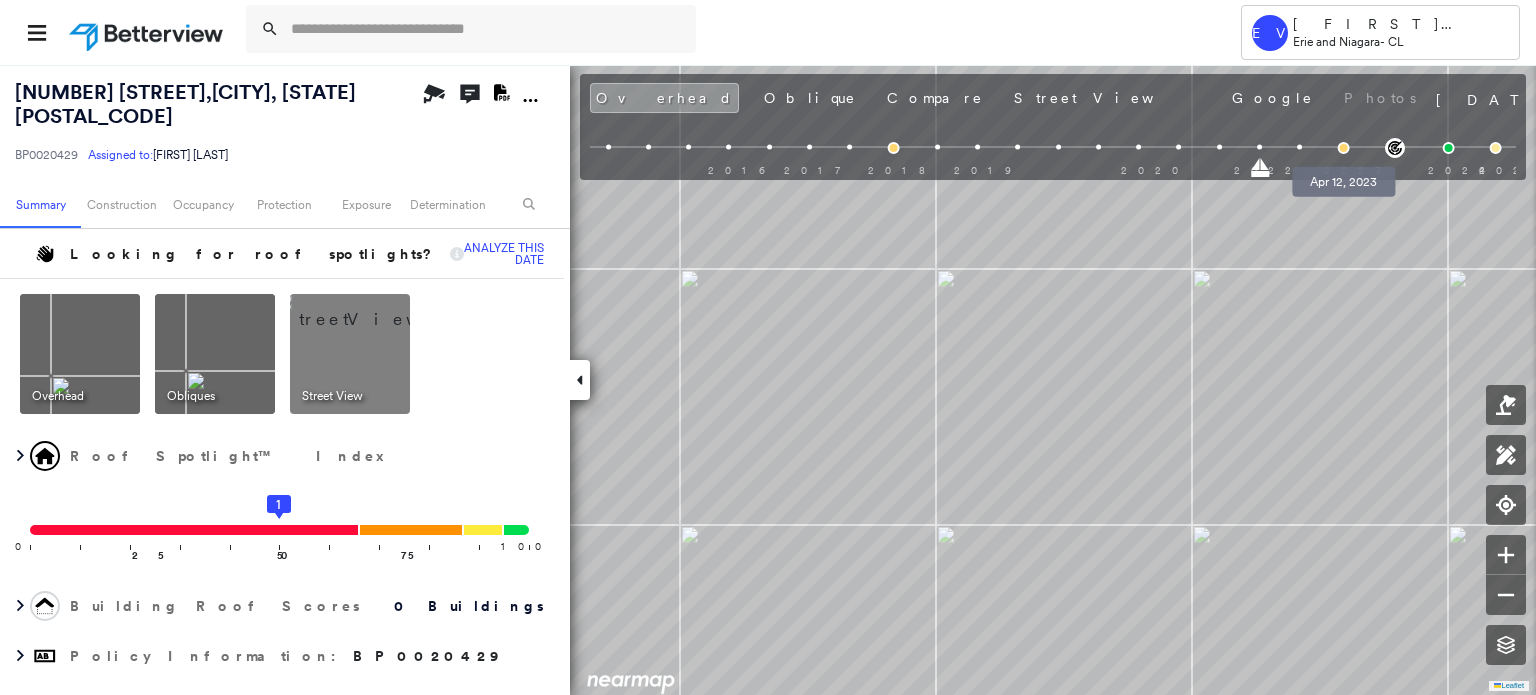 click at bounding box center (1344, 148) 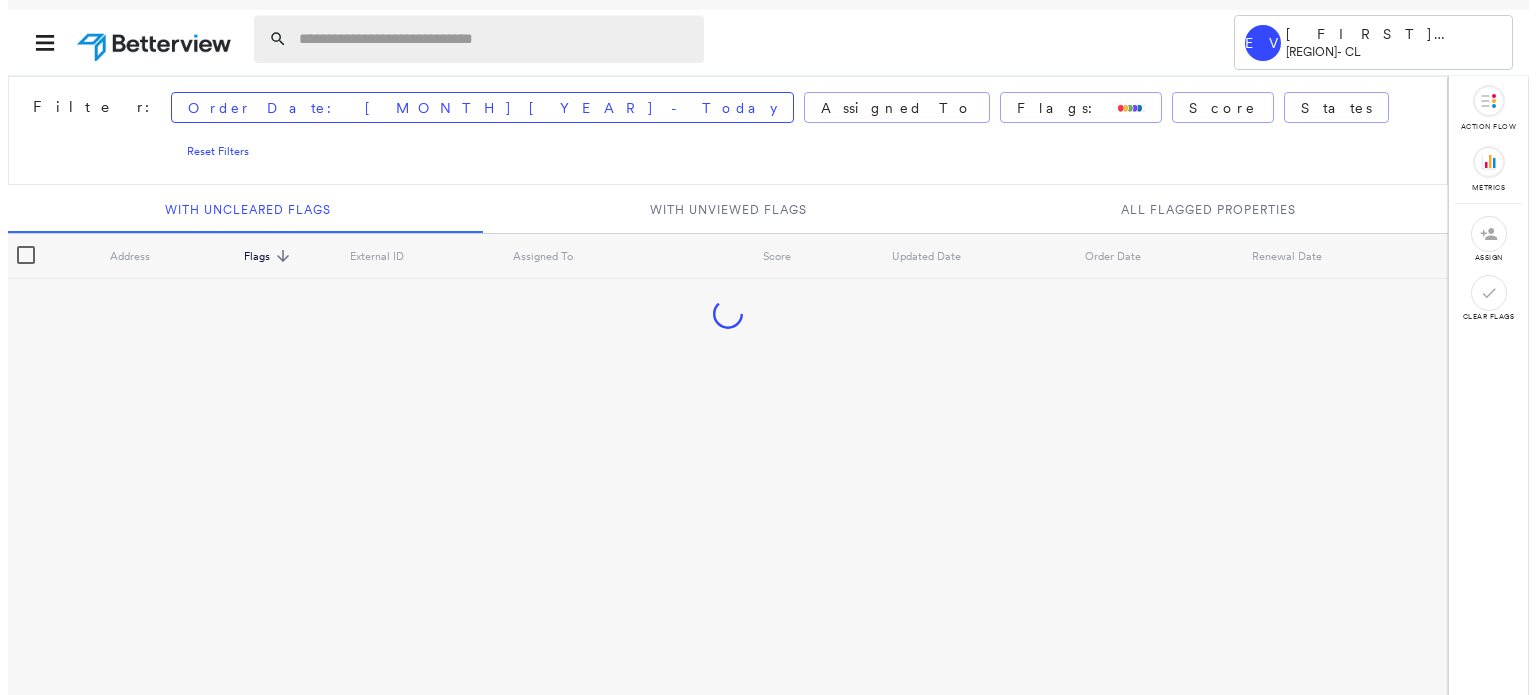 scroll, scrollTop: 0, scrollLeft: 0, axis: both 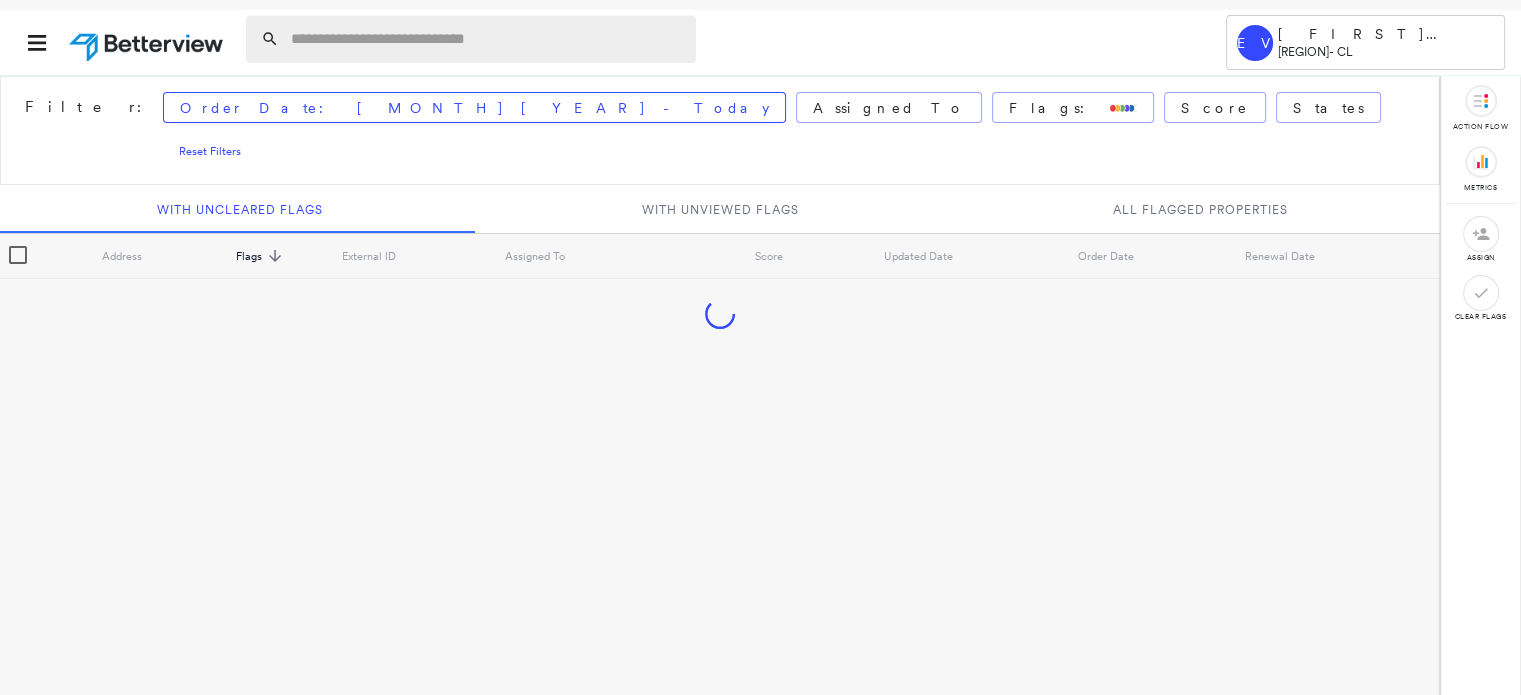 click at bounding box center [487, 39] 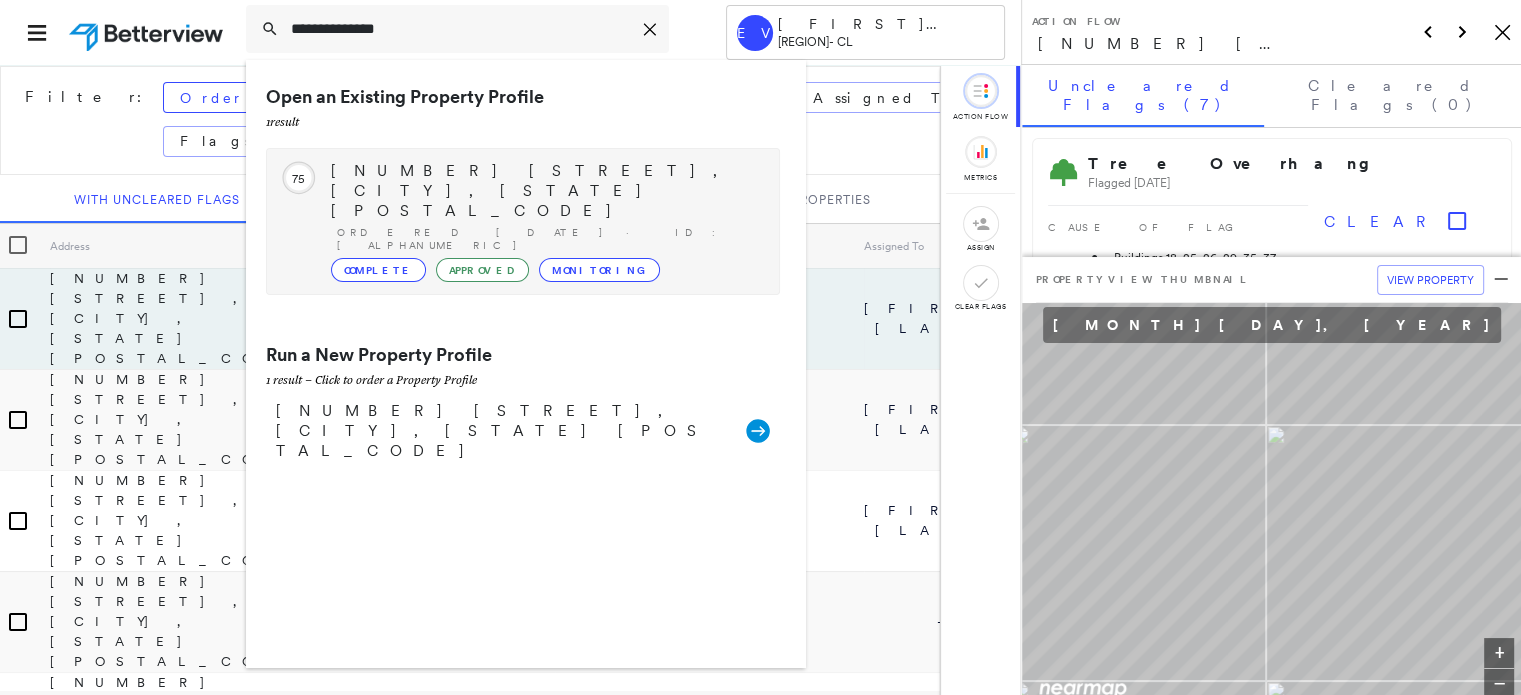 type on "**********" 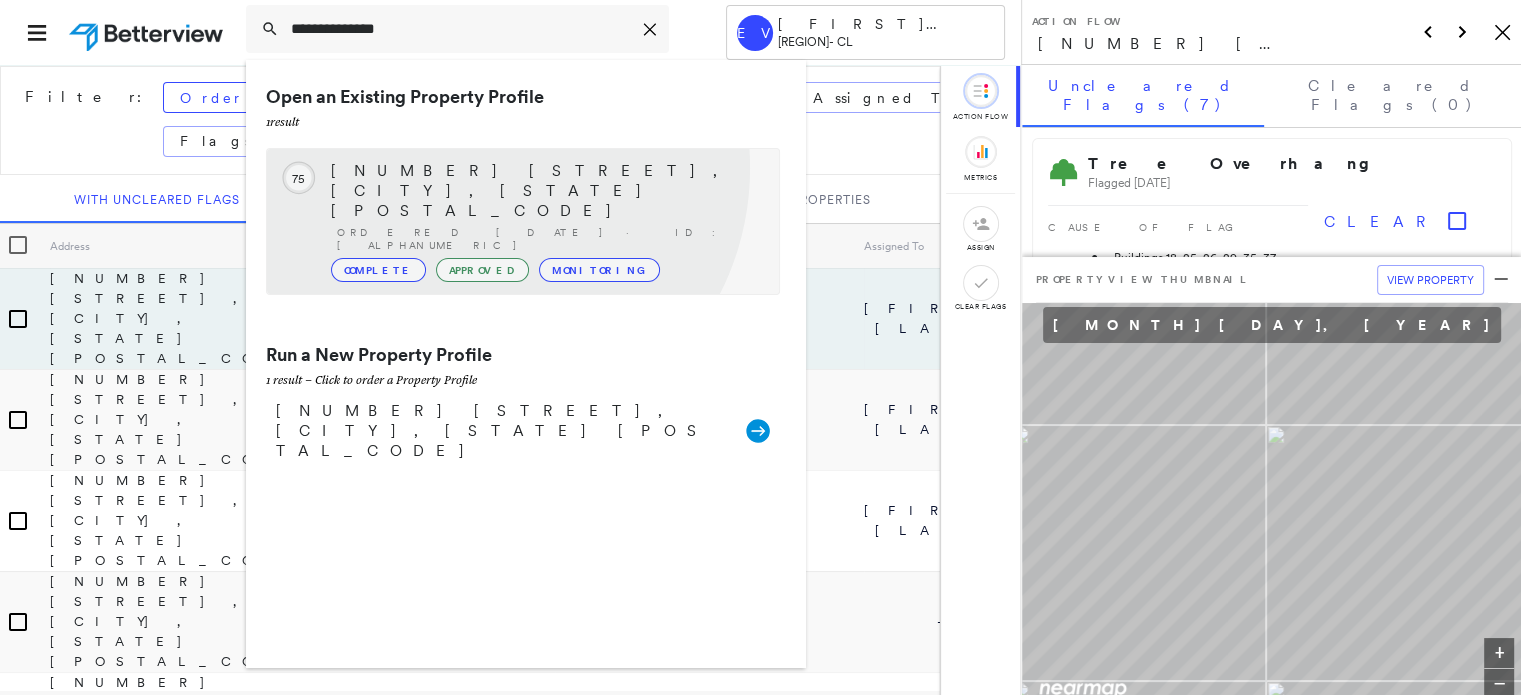 click on "[NUMBER] [STREET], [CITY], [STATE] [POSTAL_CODE]" at bounding box center [545, 191] 